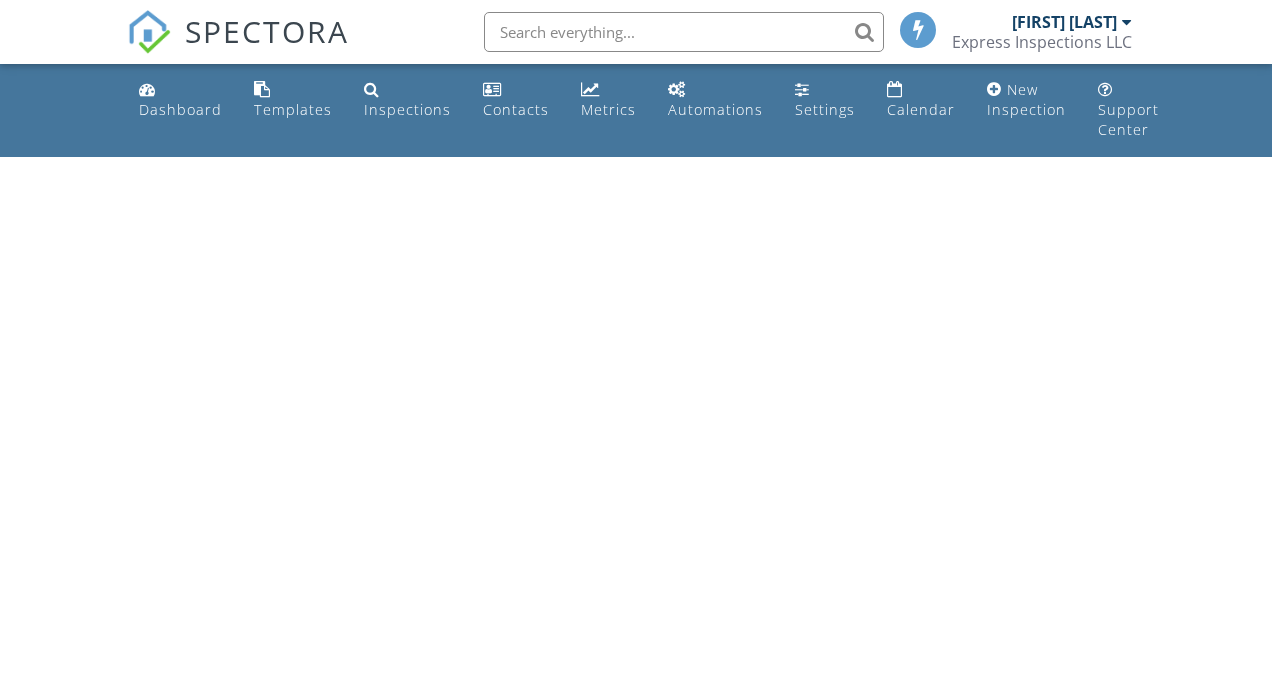 scroll, scrollTop: 0, scrollLeft: 0, axis: both 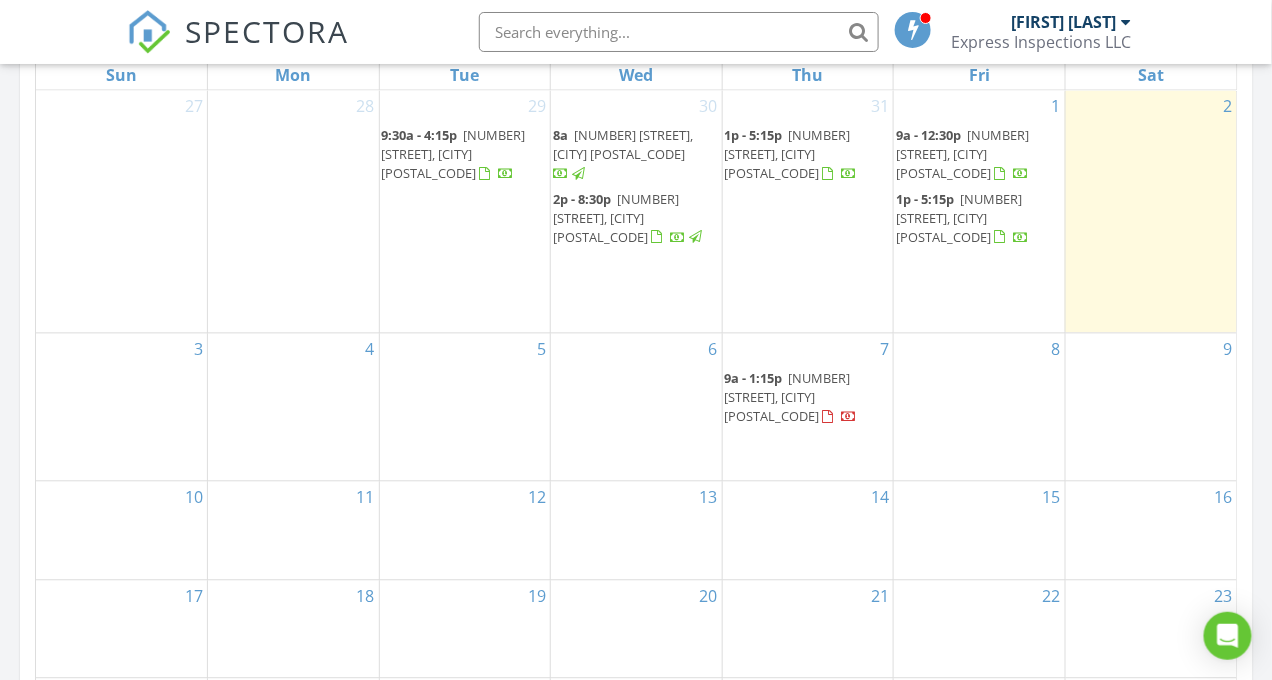 click on "3" at bounding box center (121, 350) 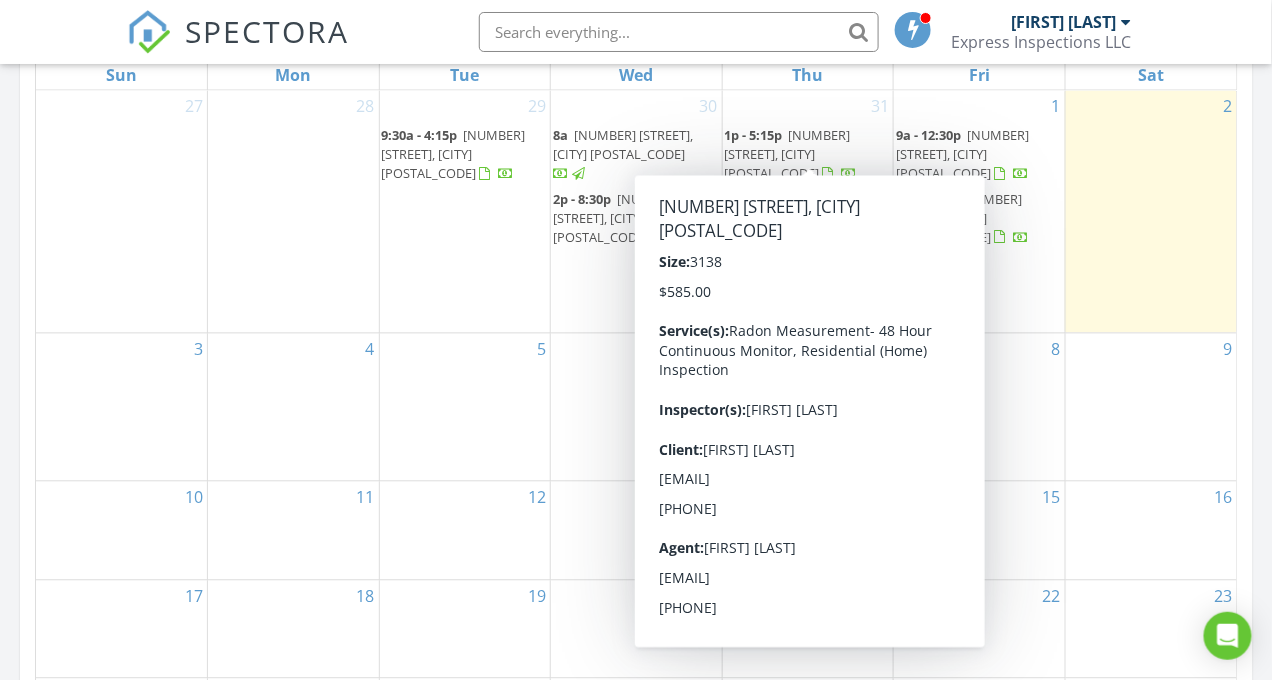 click on "[NUMBER] [STREET], [CITY] [POSTAL_CODE]" at bounding box center [788, 155] 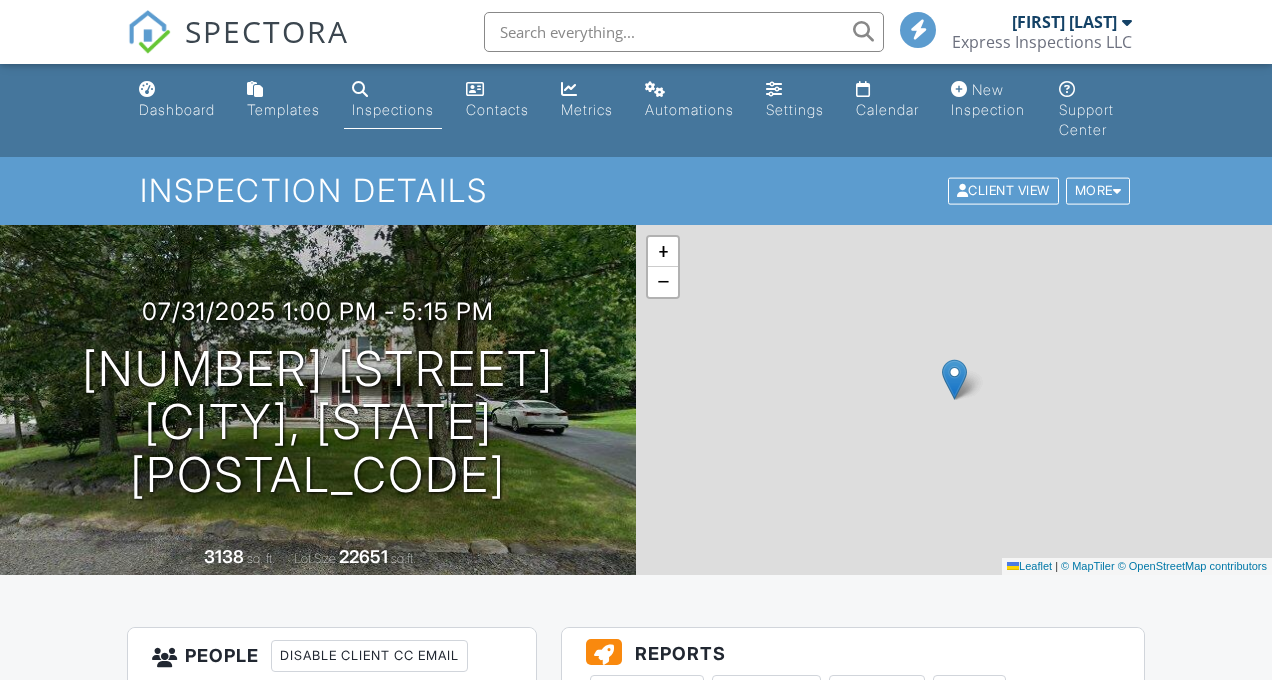 scroll, scrollTop: 0, scrollLeft: 0, axis: both 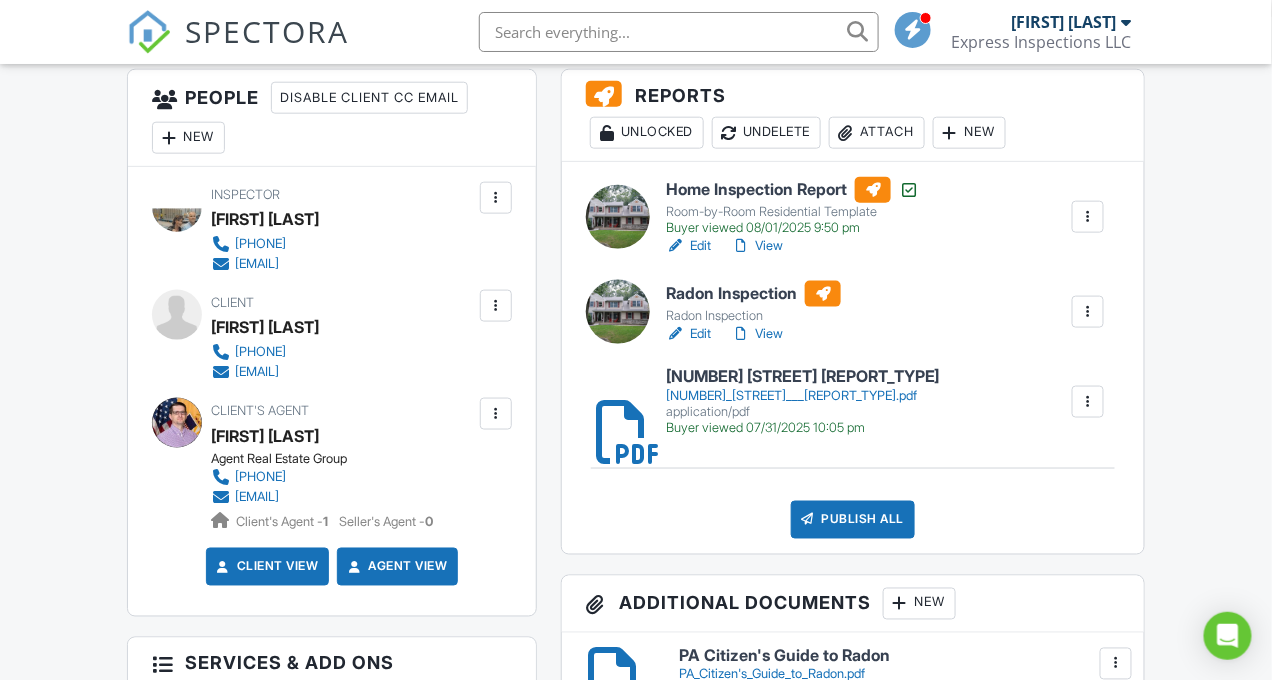 click on "Attach" at bounding box center [877, 133] 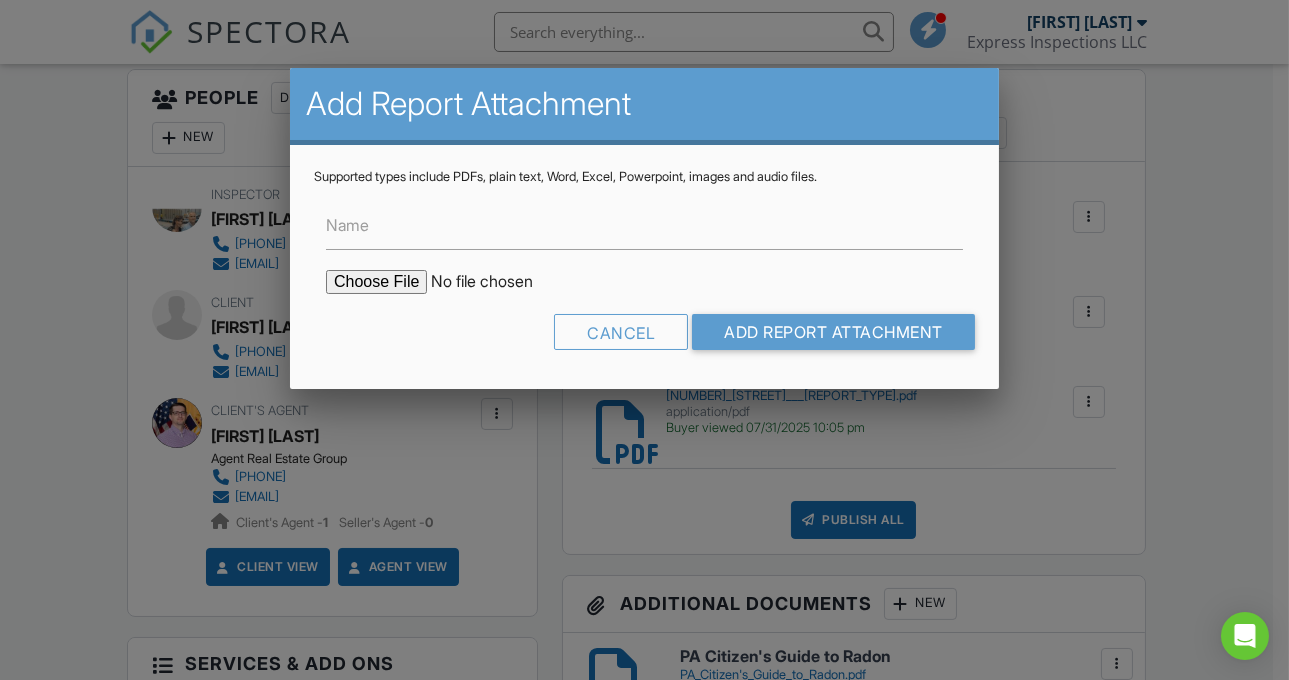 click at bounding box center [496, 282] 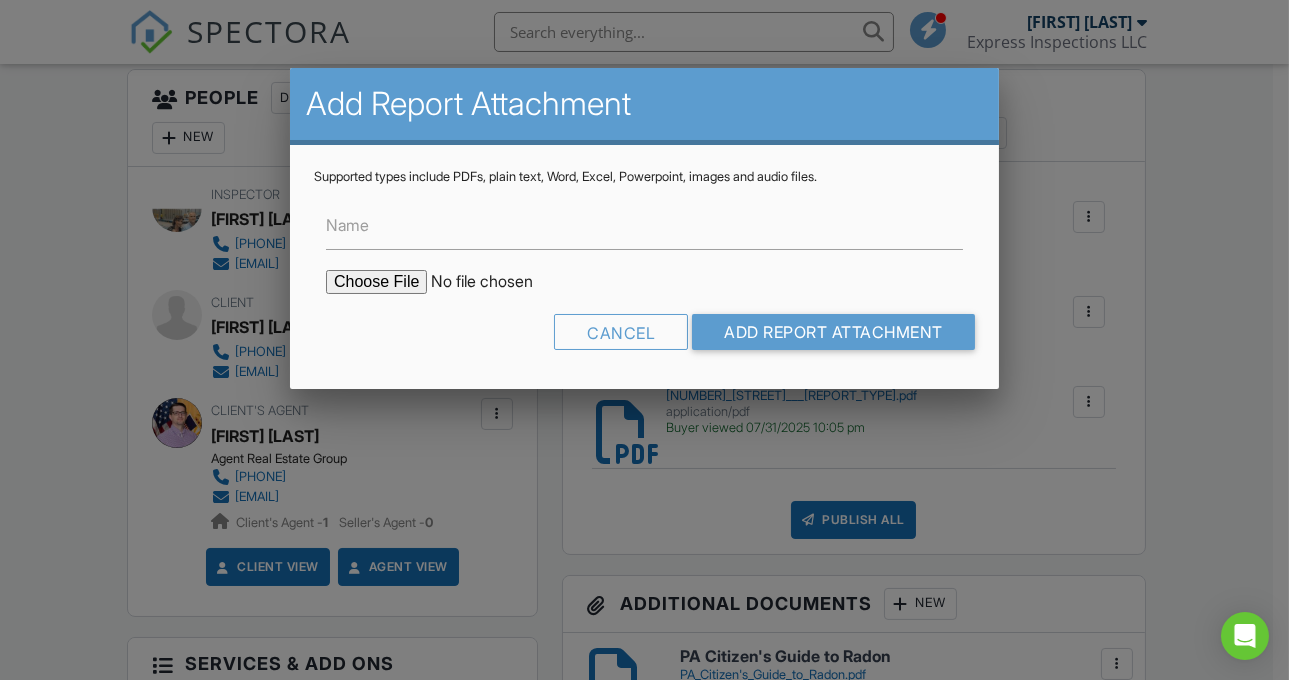 click at bounding box center (496, 282) 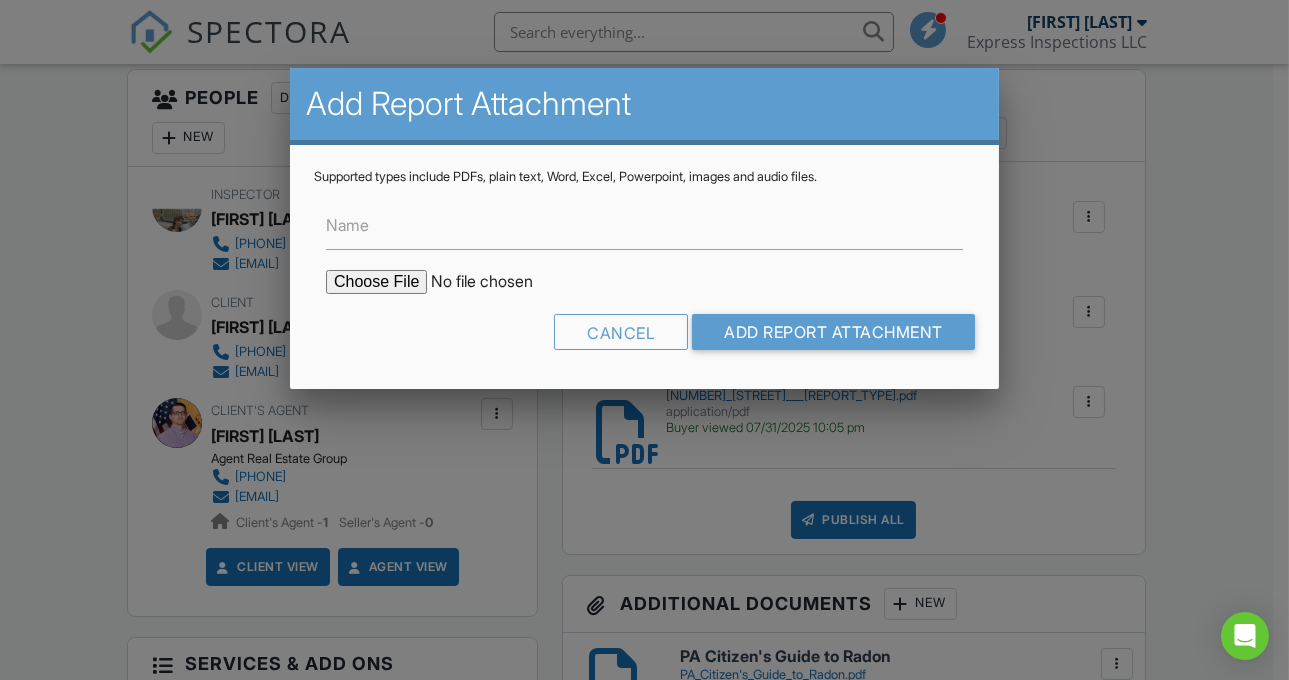 type on "C:\fakepath\13 New Lake Dr - Radon Inspection Report.pdf" 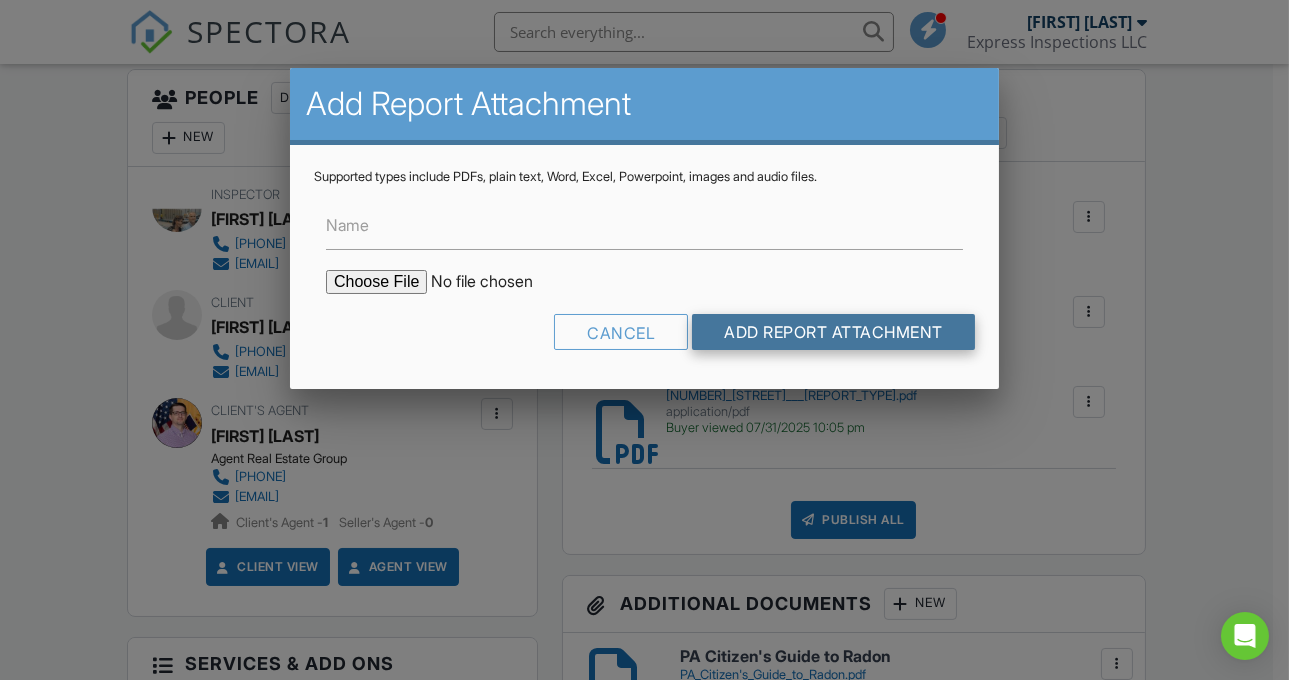 click on "Add Report Attachment" at bounding box center (833, 332) 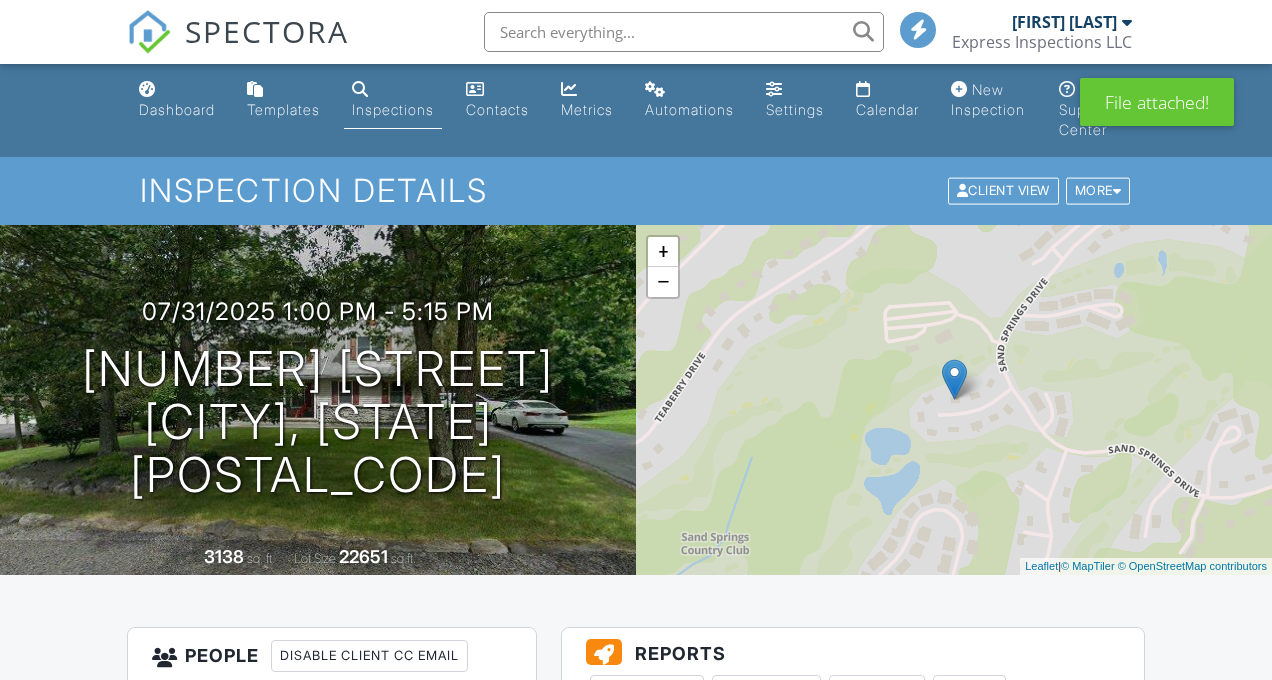 scroll, scrollTop: 0, scrollLeft: 0, axis: both 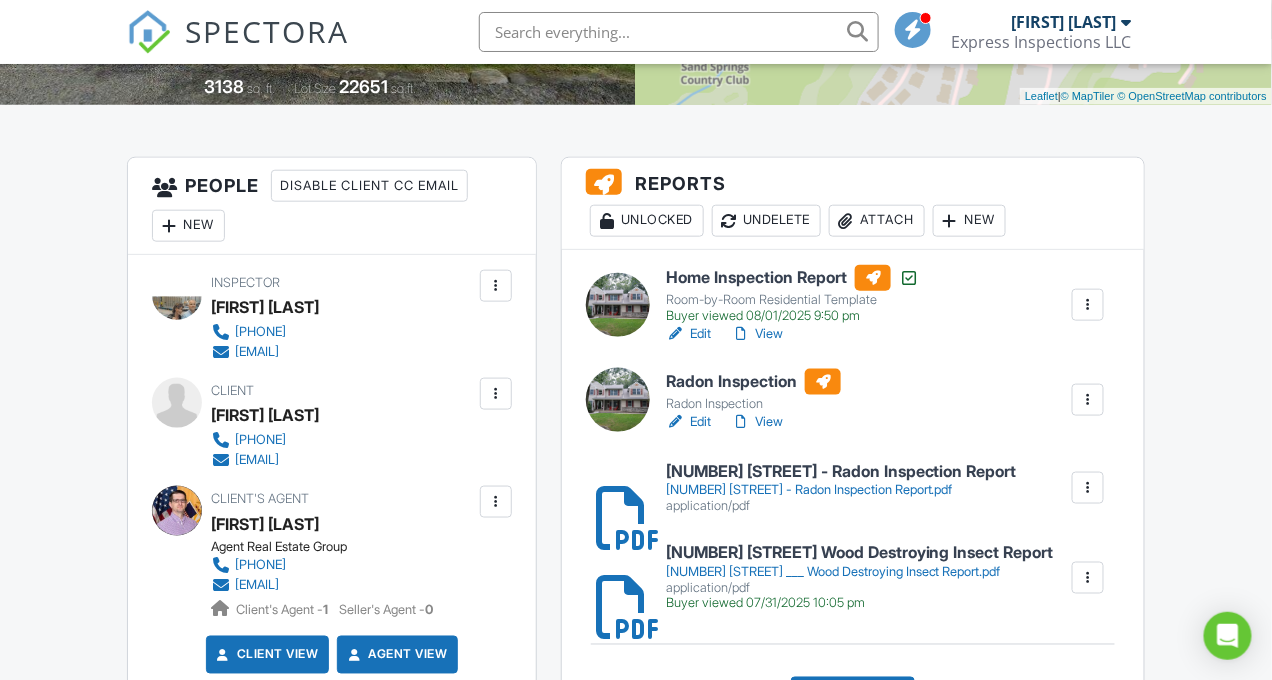 click at bounding box center (1088, 400) 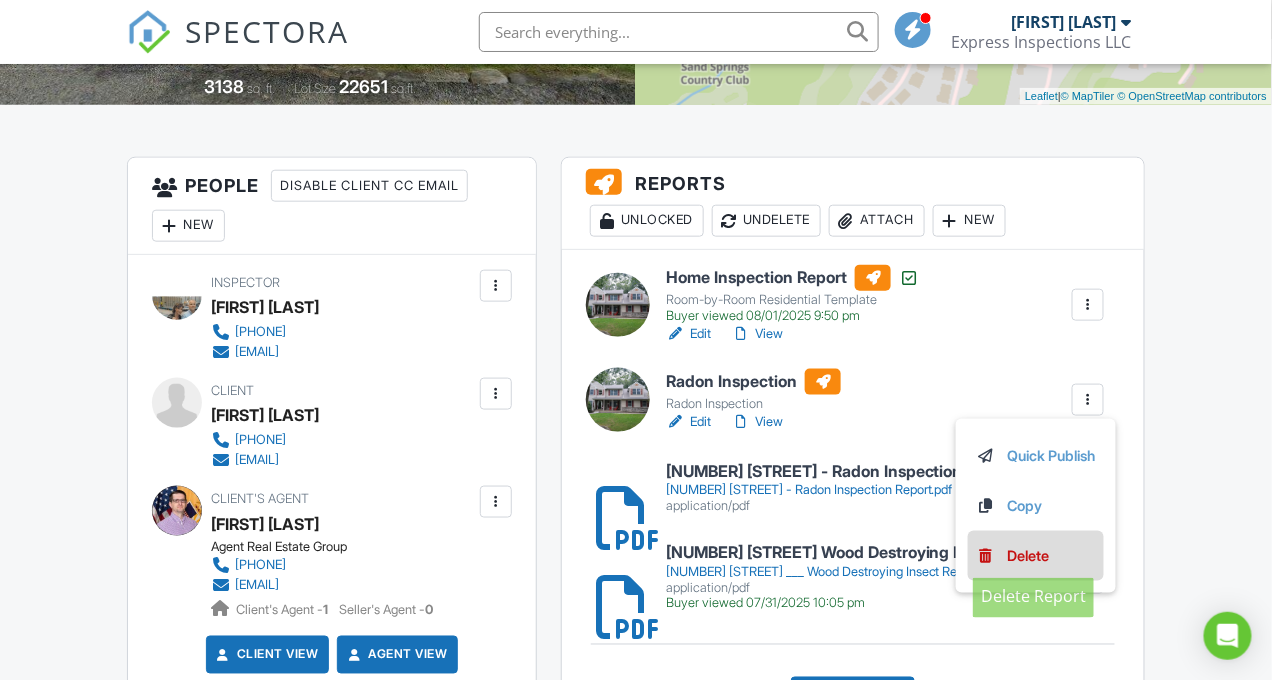 click on "Delete" at bounding box center (1029, 556) 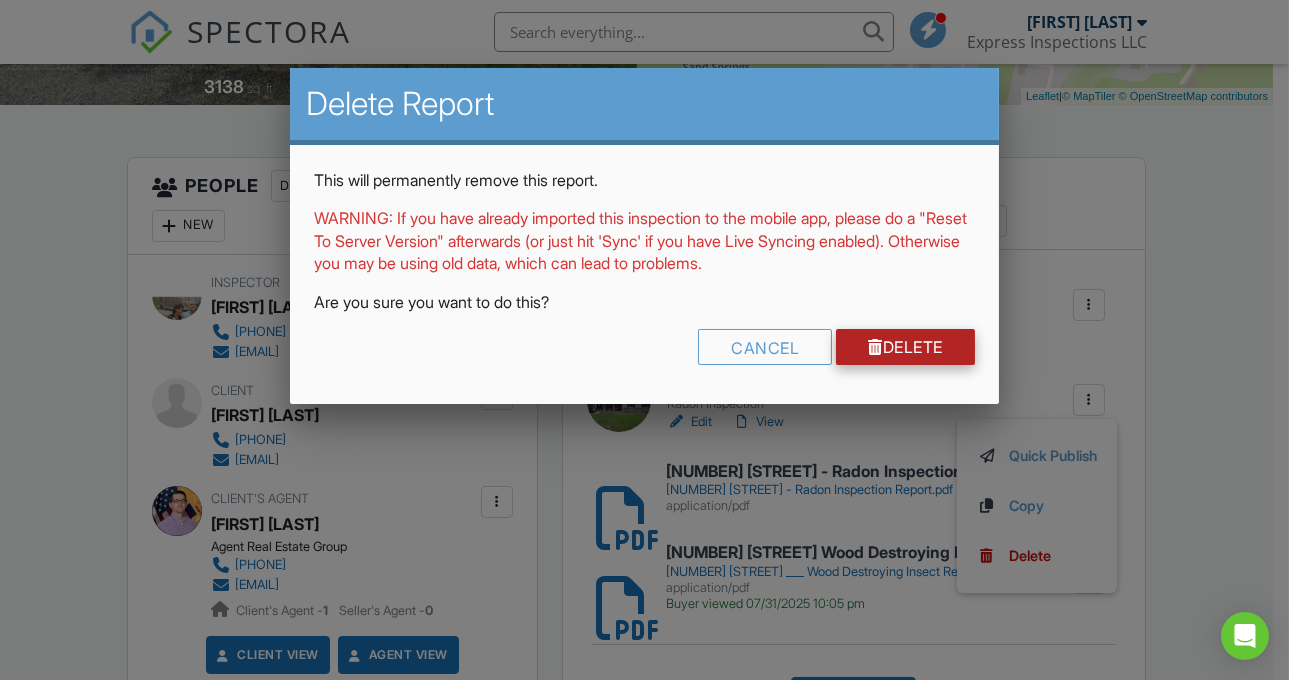click on "Delete" at bounding box center (905, 347) 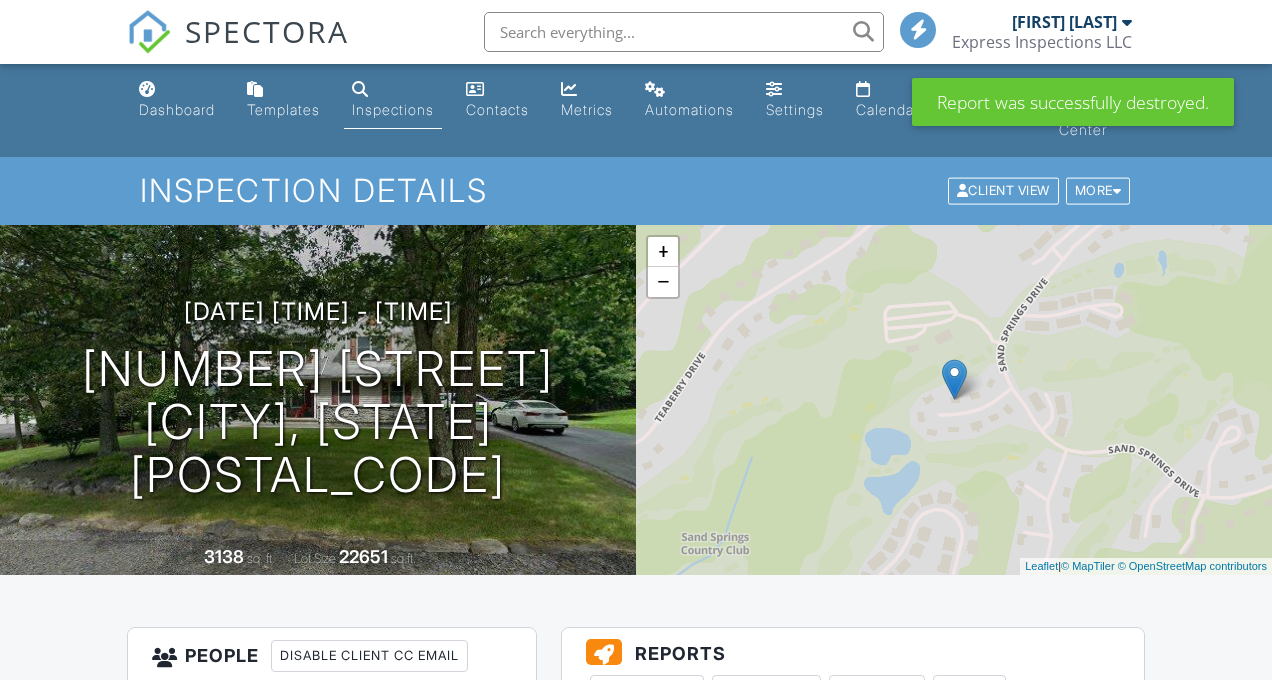 scroll, scrollTop: 0, scrollLeft: 0, axis: both 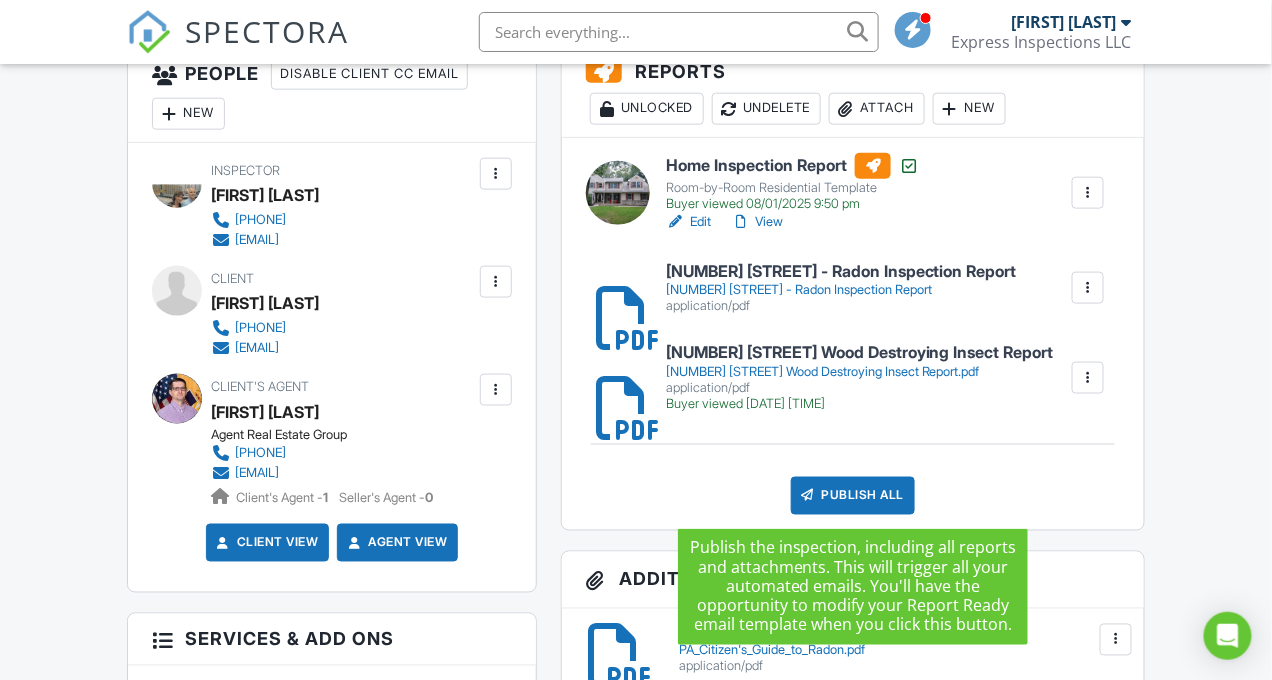 click on "Publish All" at bounding box center [853, 496] 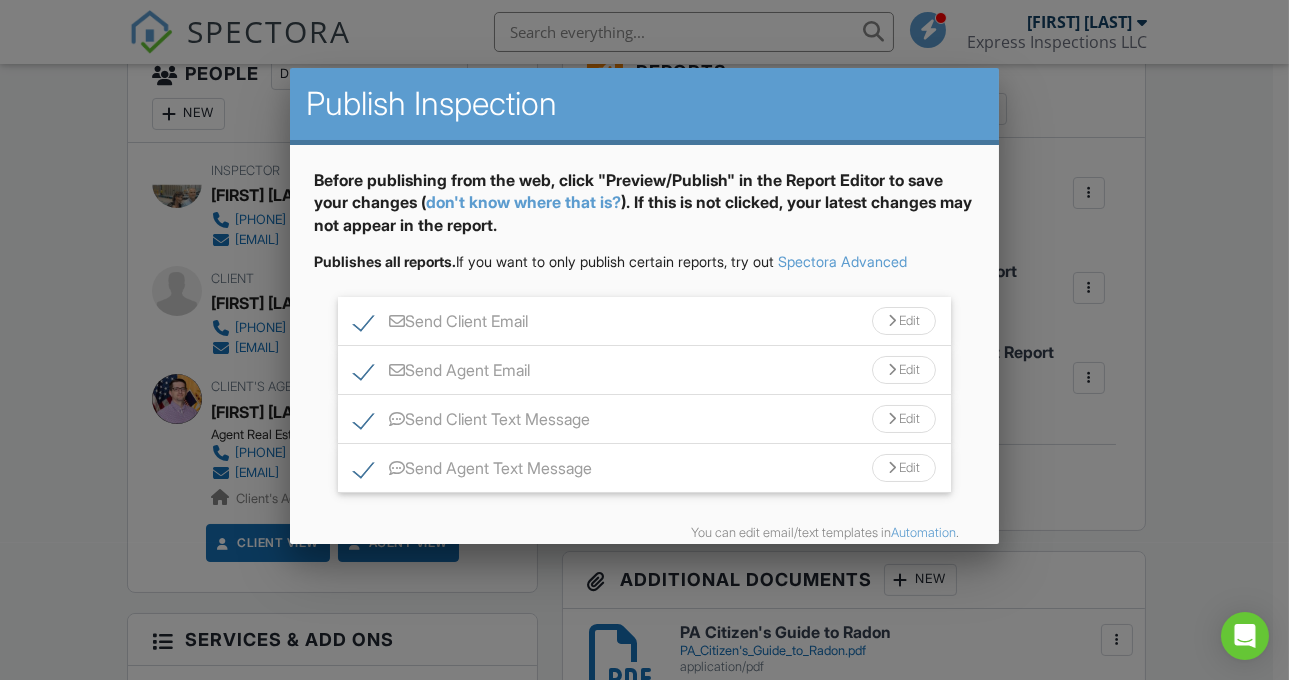 click on "Edit" at bounding box center (904, 321) 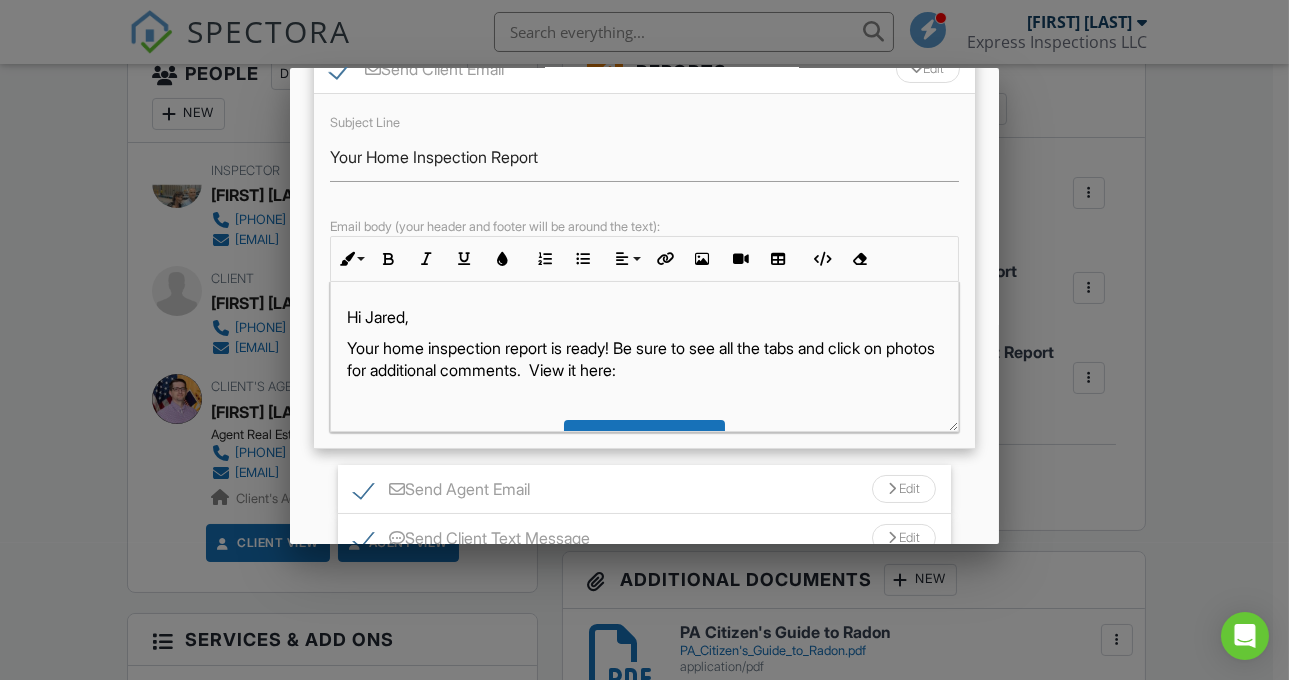 scroll, scrollTop: 283, scrollLeft: 0, axis: vertical 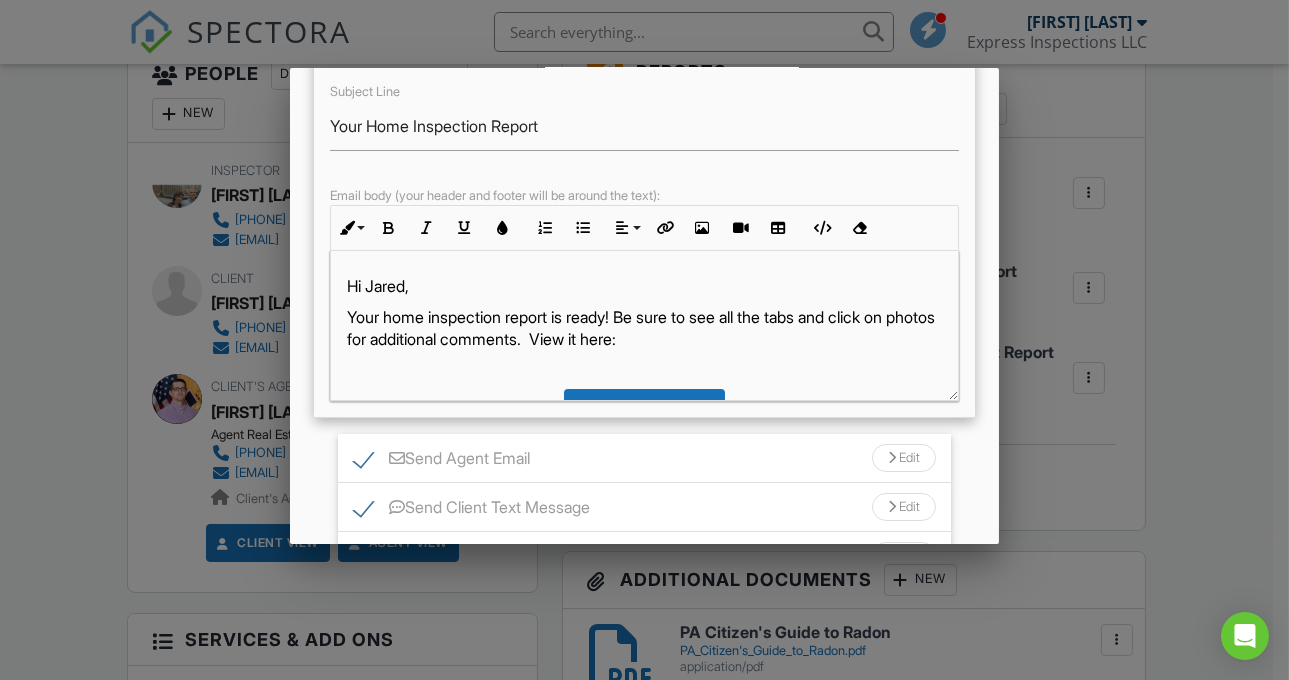 click on "Your home inspection report is ready! Be sure to see all the tabs and click on photos for additional comments.  View it here:" at bounding box center [644, 328] 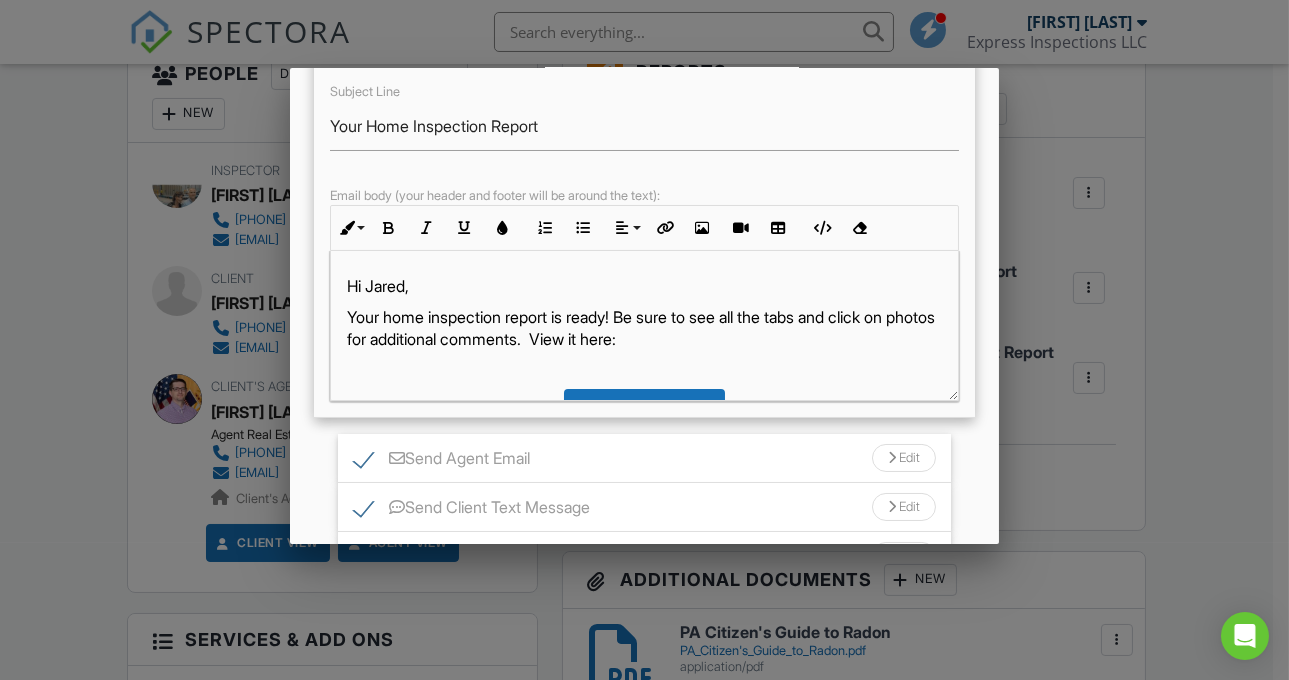 type 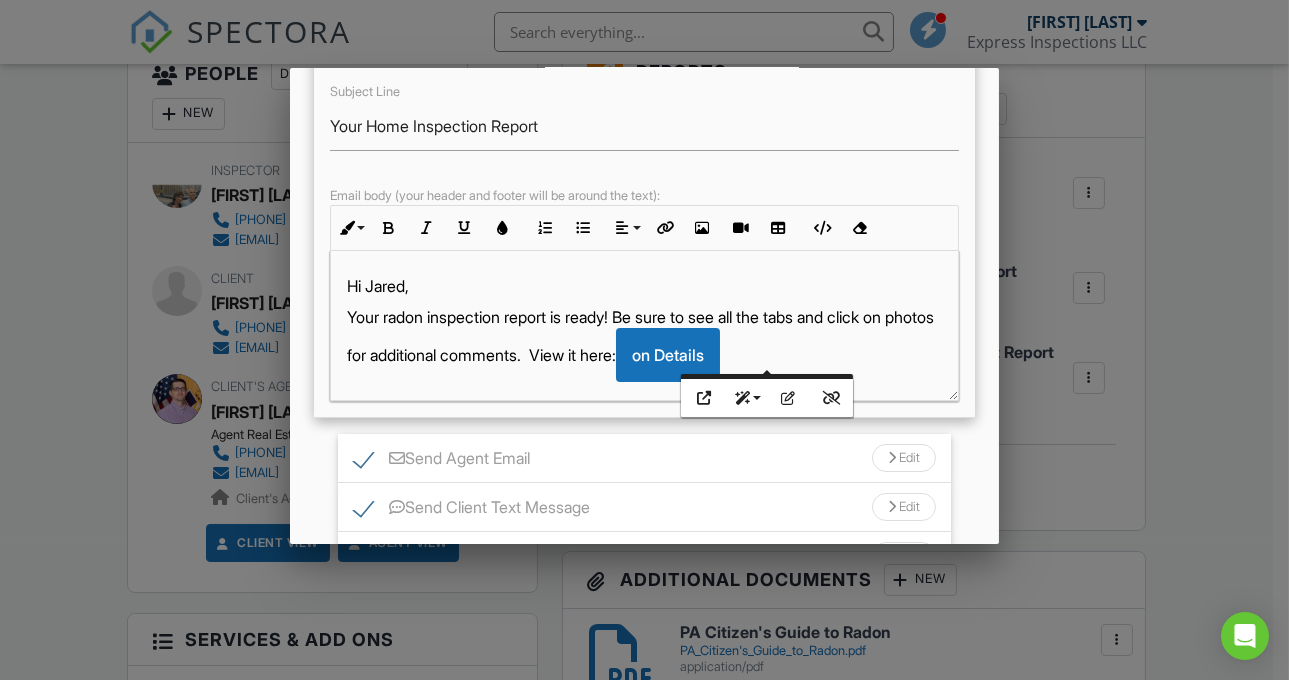 click on "Your radon inspection report is ready! Be sure to see all the tabs and click on photos for additional comments.  View it here: on Details" at bounding box center [644, 344] 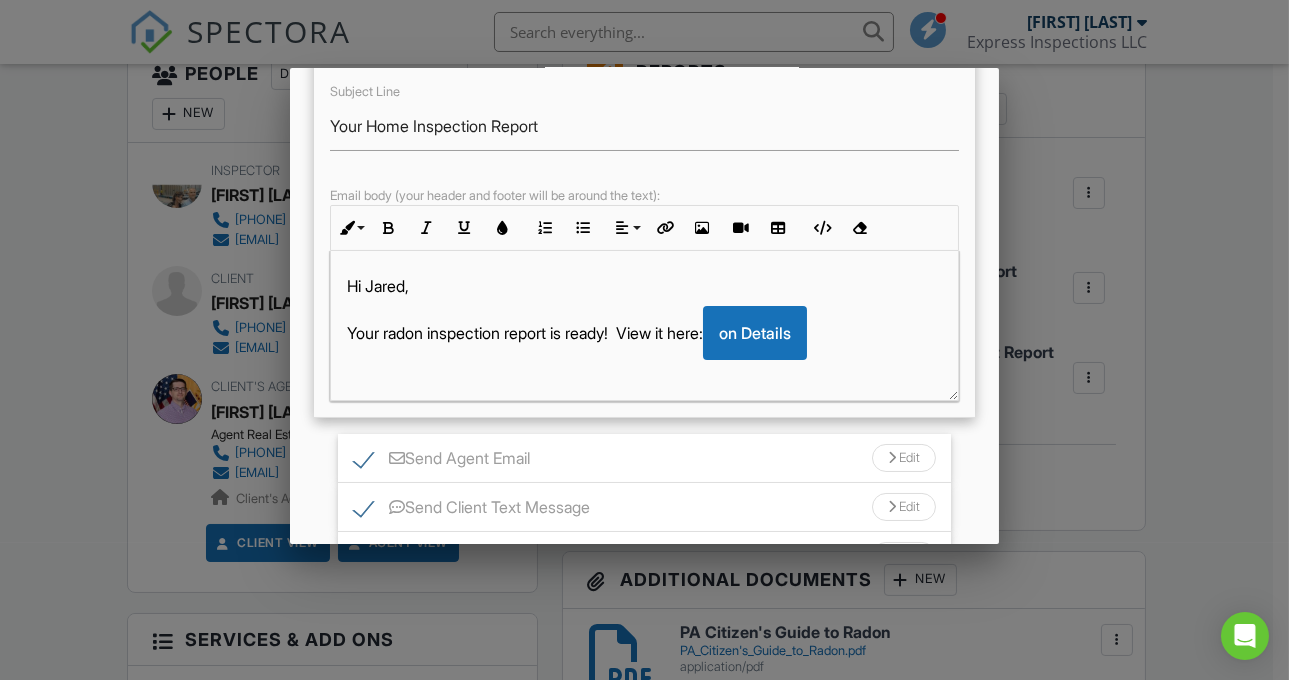 click on "Edit" at bounding box center (904, 458) 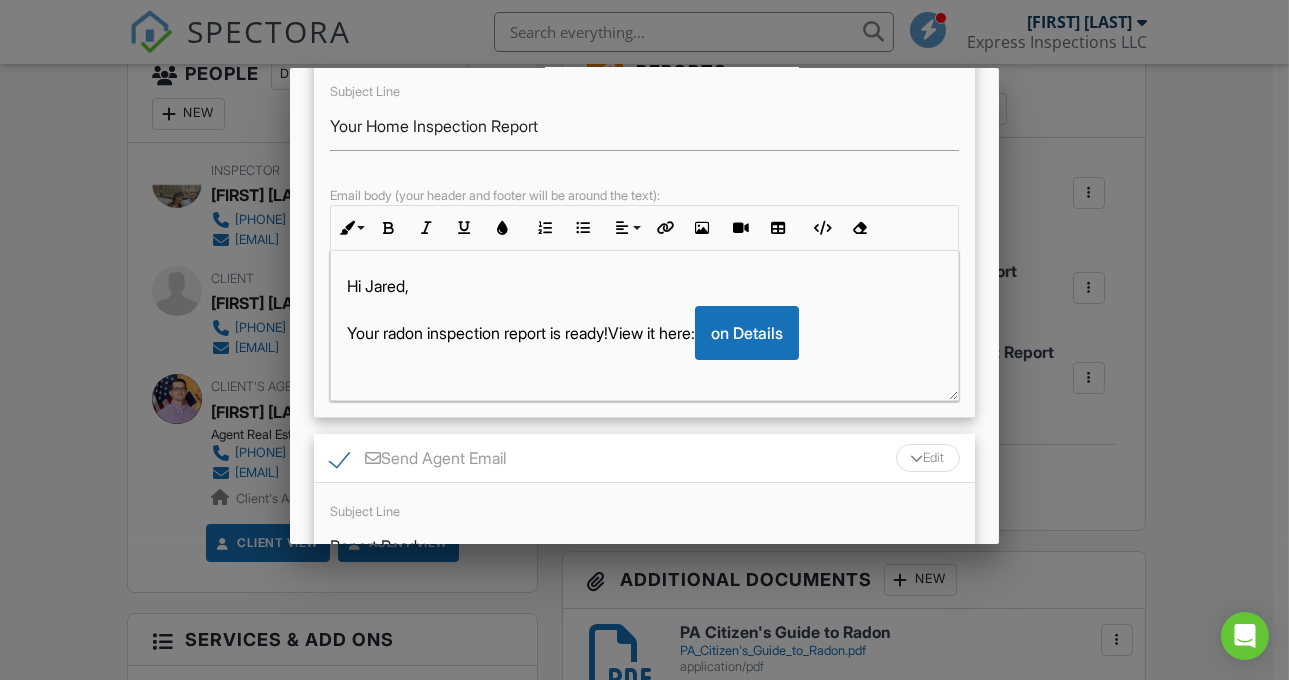 scroll, scrollTop: 74, scrollLeft: 0, axis: vertical 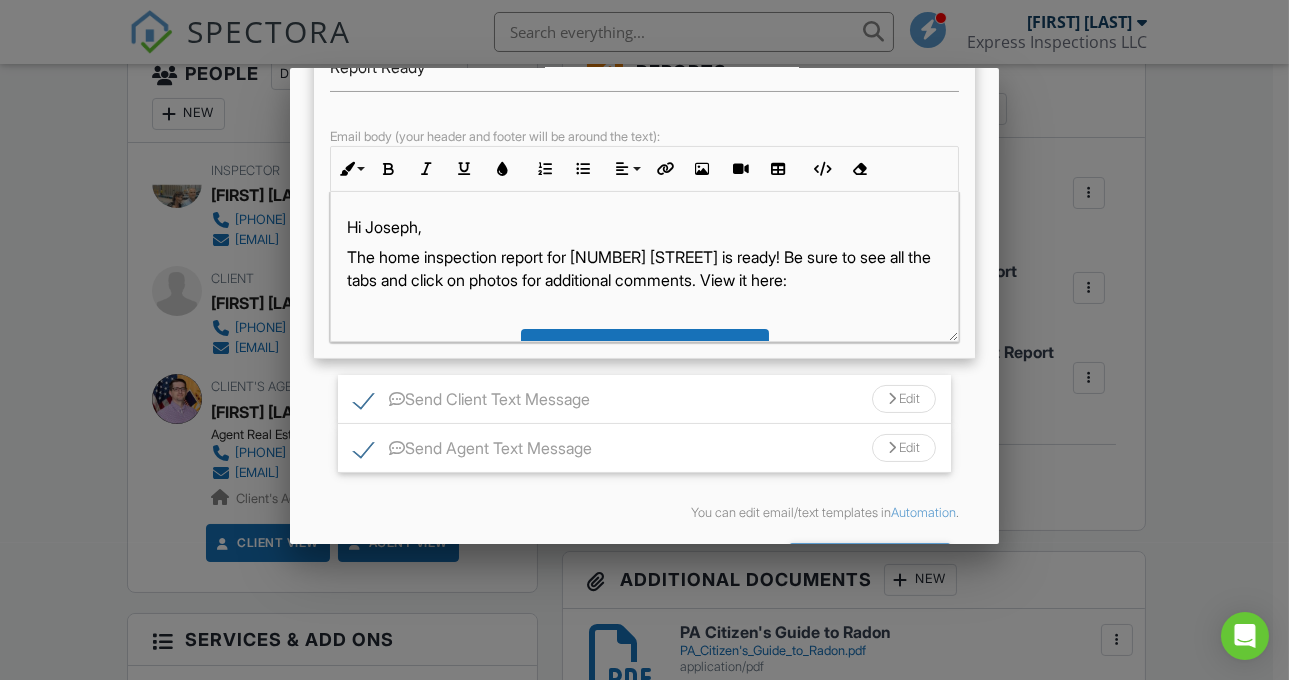 click on "The home inspection report for 13 New Lake Dr is ready! Be sure to see all the tabs and click on photos for additional comments. View it here:" at bounding box center [644, 268] 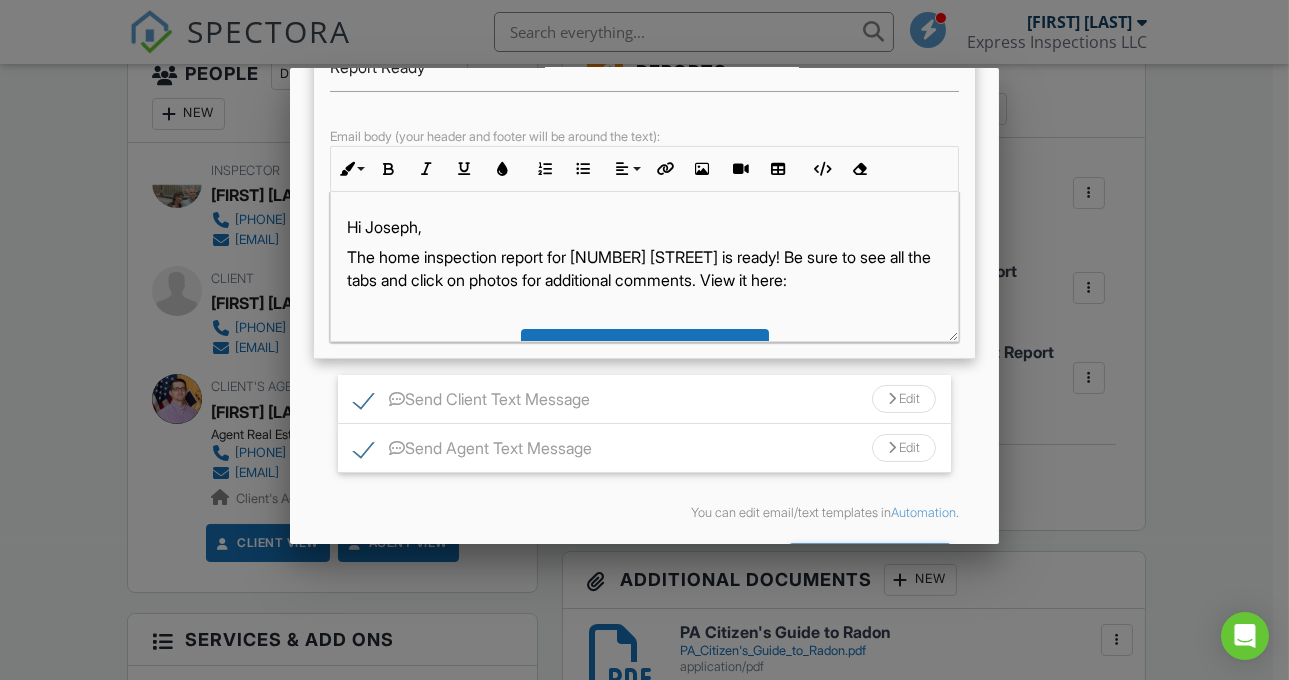 type 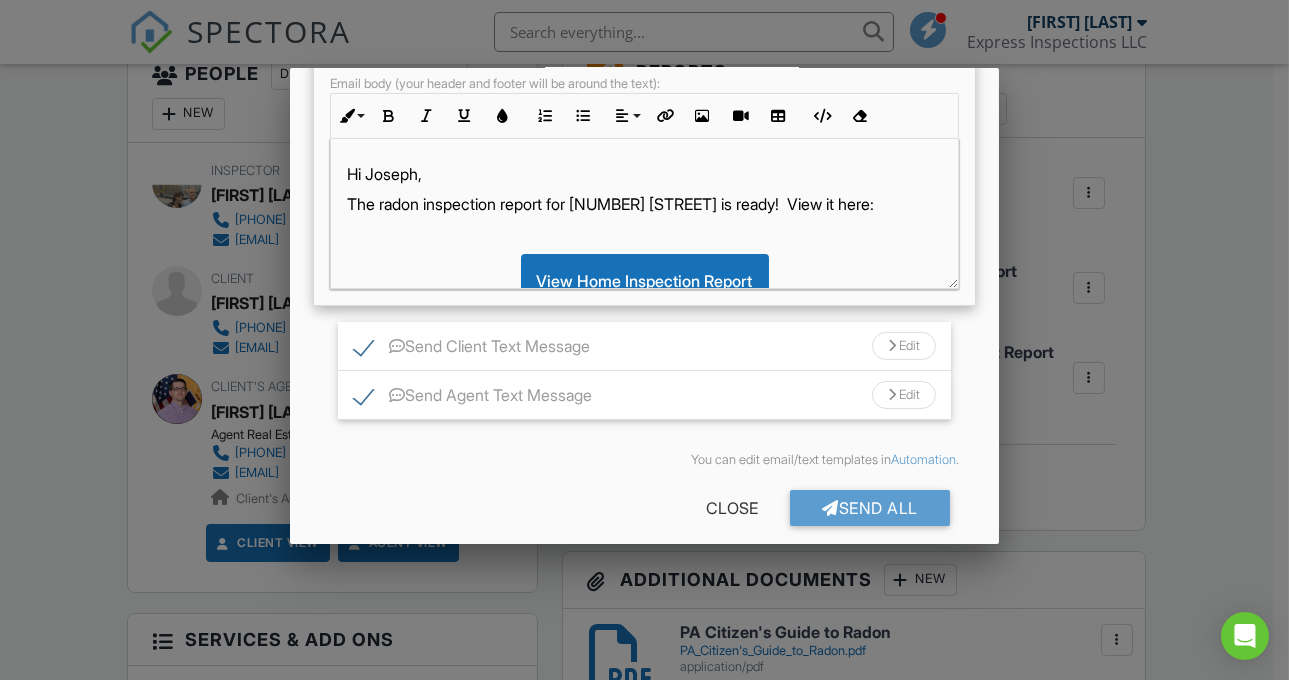 scroll, scrollTop: 833, scrollLeft: 0, axis: vertical 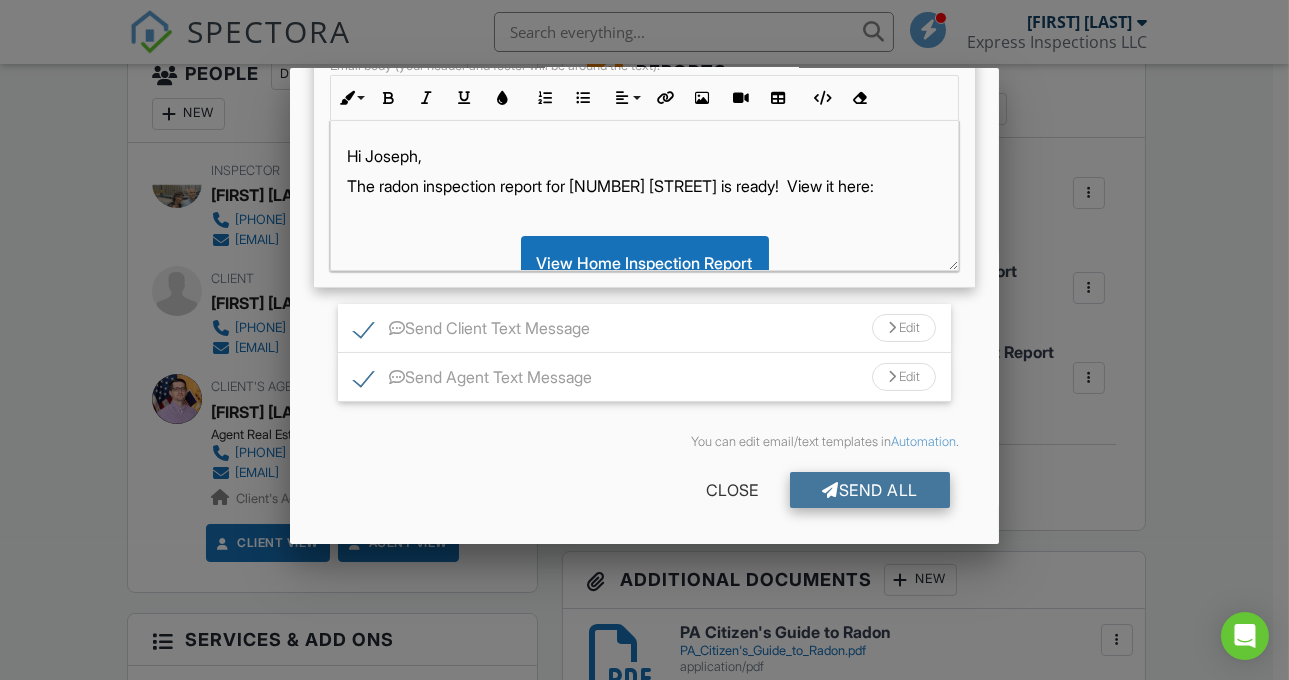 click on "Send All" at bounding box center (870, 490) 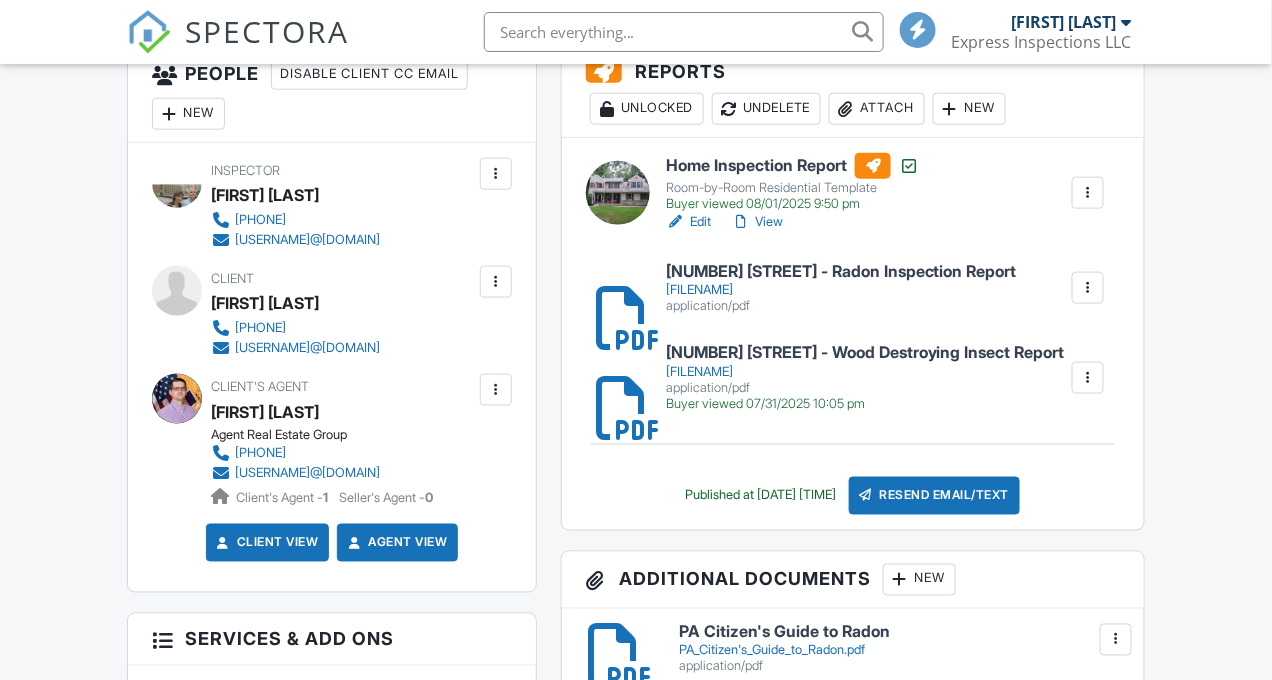 scroll, scrollTop: 582, scrollLeft: 0, axis: vertical 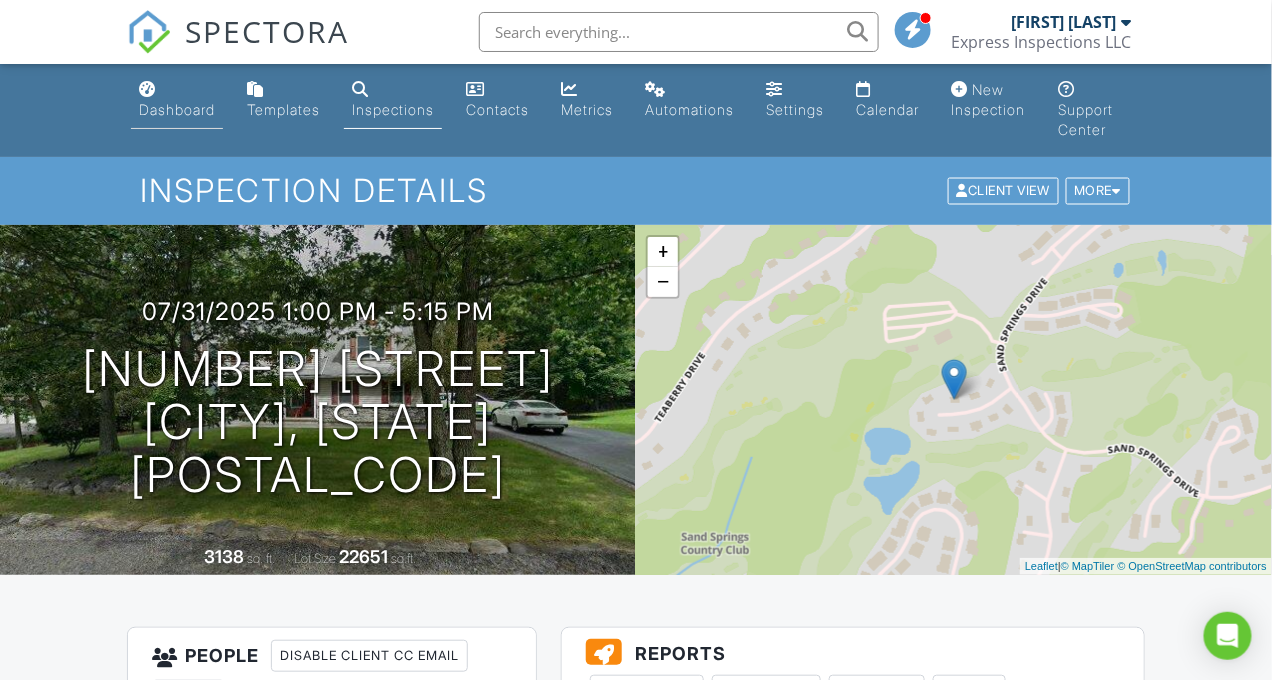 click on "Dashboard" at bounding box center [177, 100] 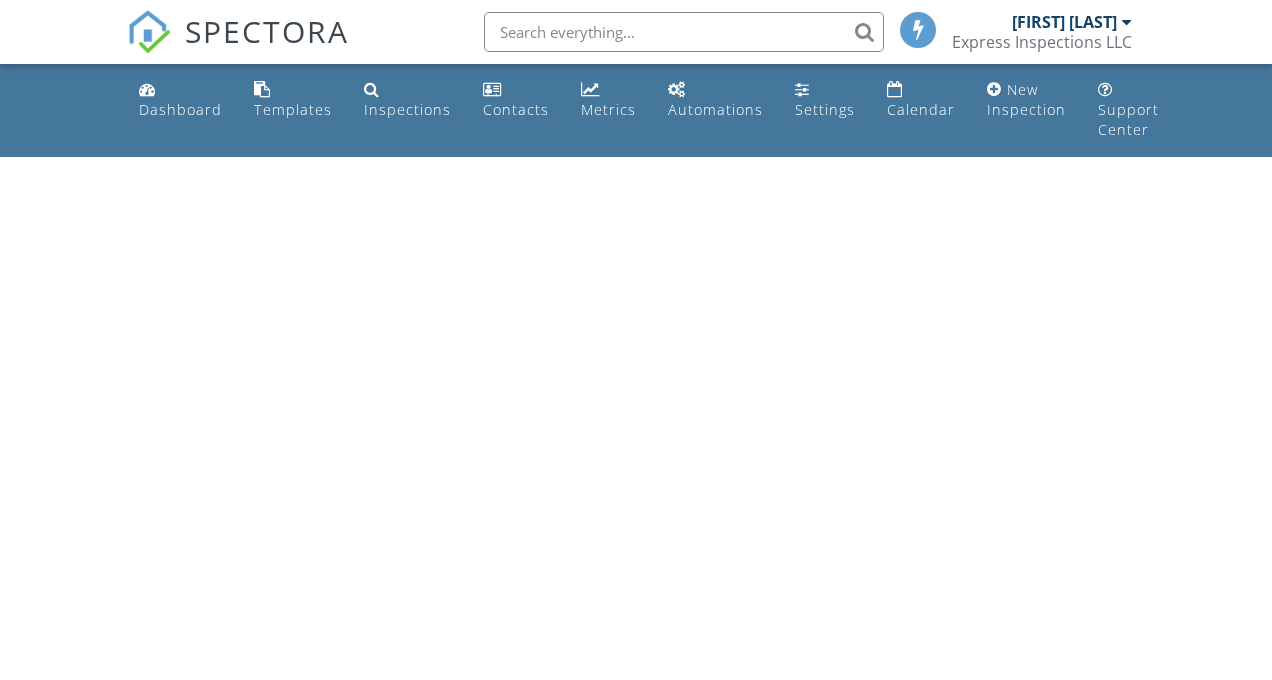 scroll, scrollTop: 0, scrollLeft: 0, axis: both 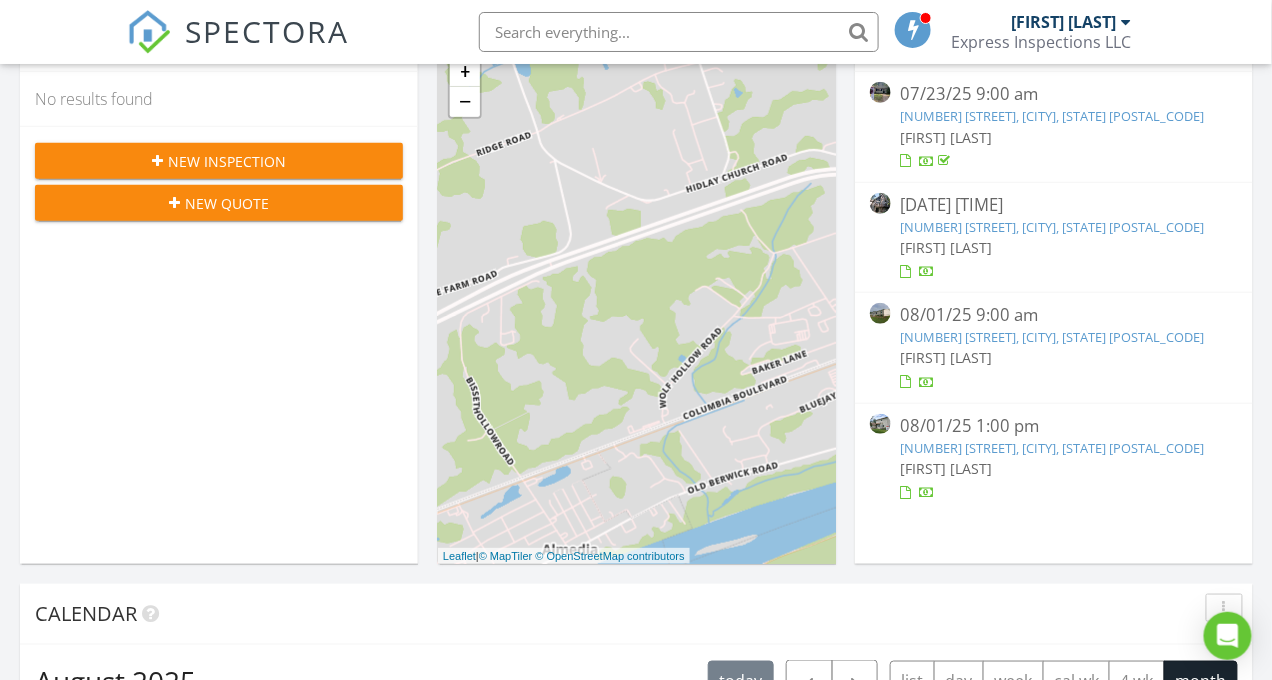 click on "[NUMBER] [STREET], [CITY], [STATE] [POSTAL_CODE]" at bounding box center (1053, 337) 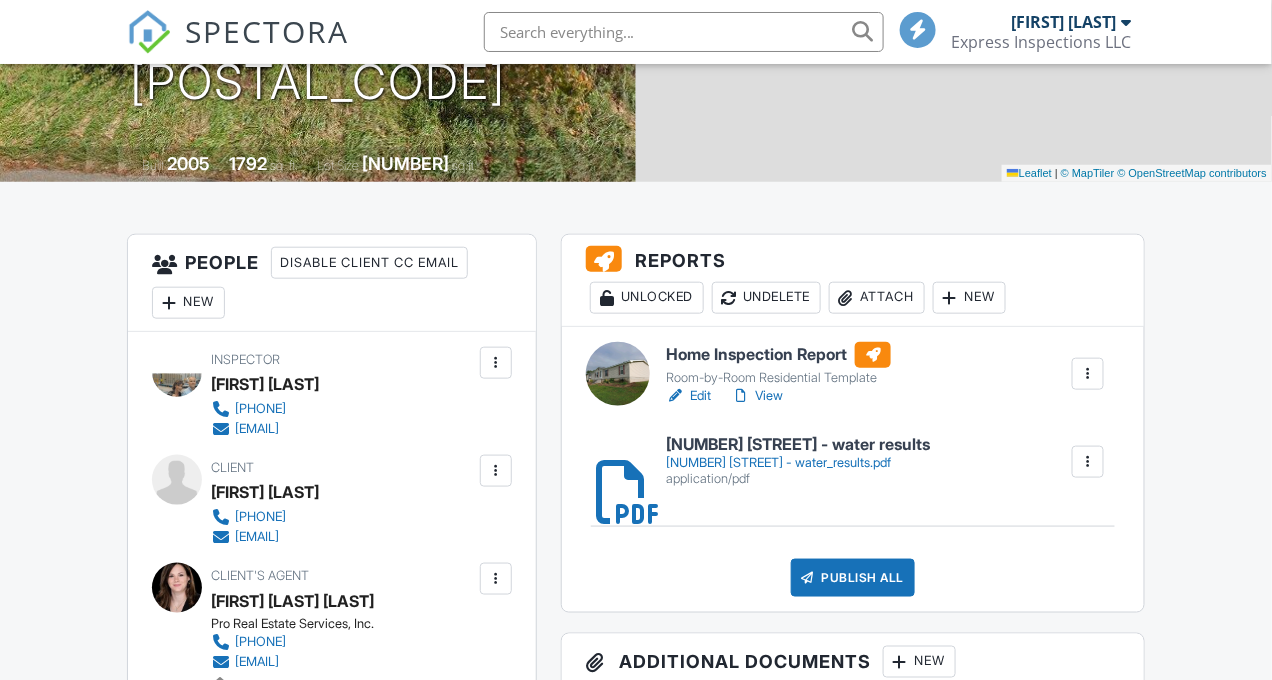 scroll, scrollTop: 0, scrollLeft: 0, axis: both 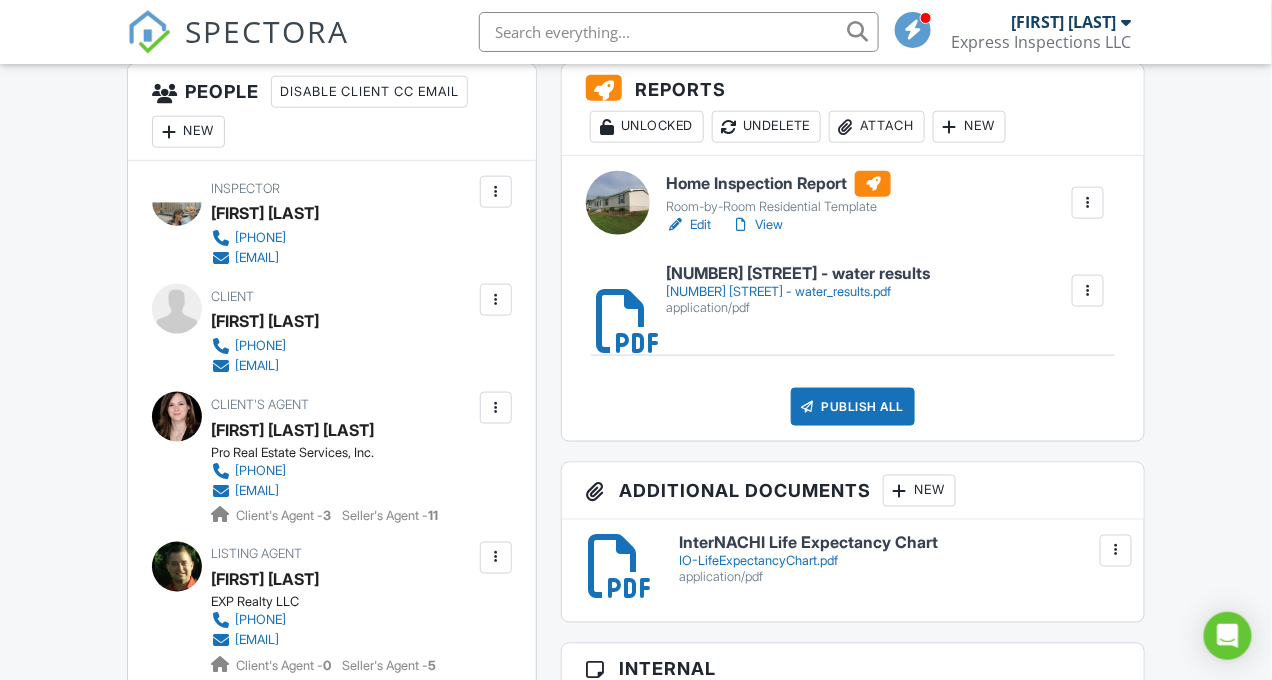 click on "Edit" at bounding box center (688, 225) 